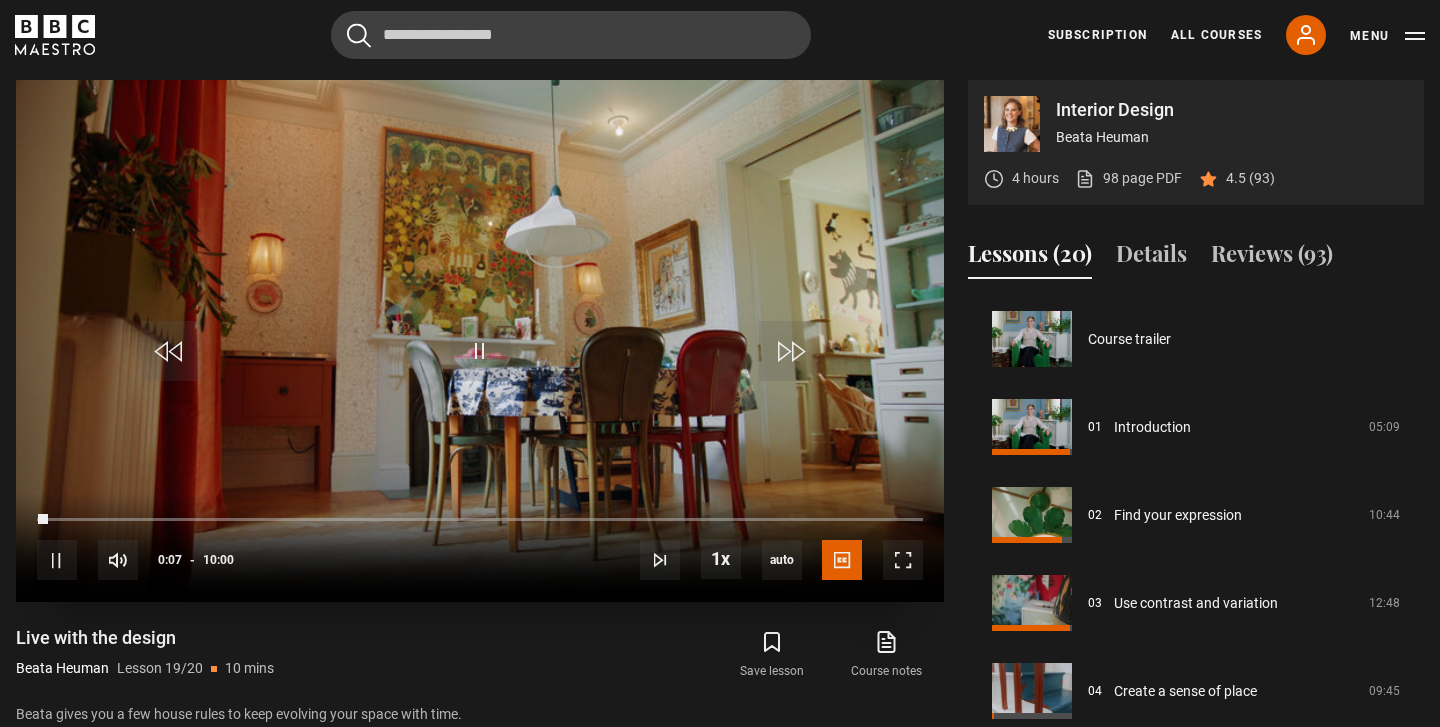 scroll, scrollTop: 876, scrollLeft: 0, axis: vertical 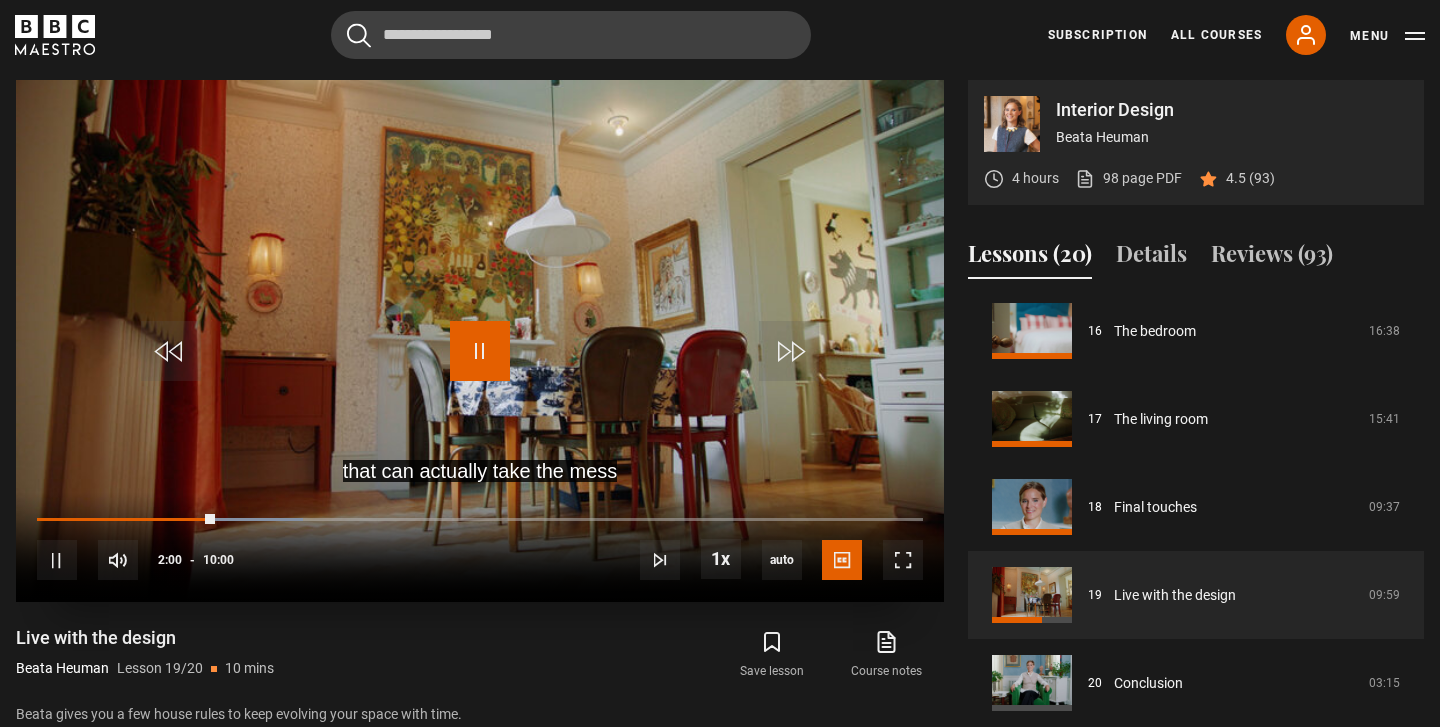 click at bounding box center [480, 351] 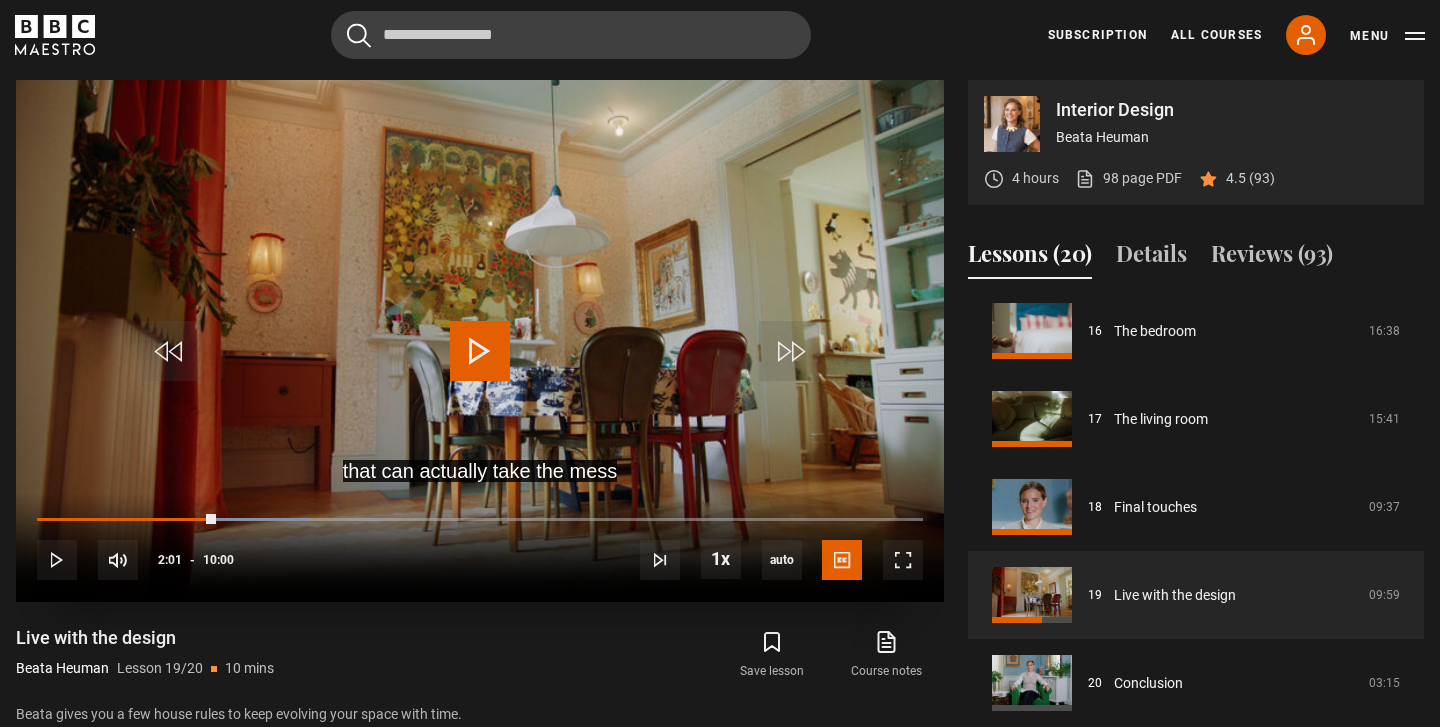 click at bounding box center (480, 351) 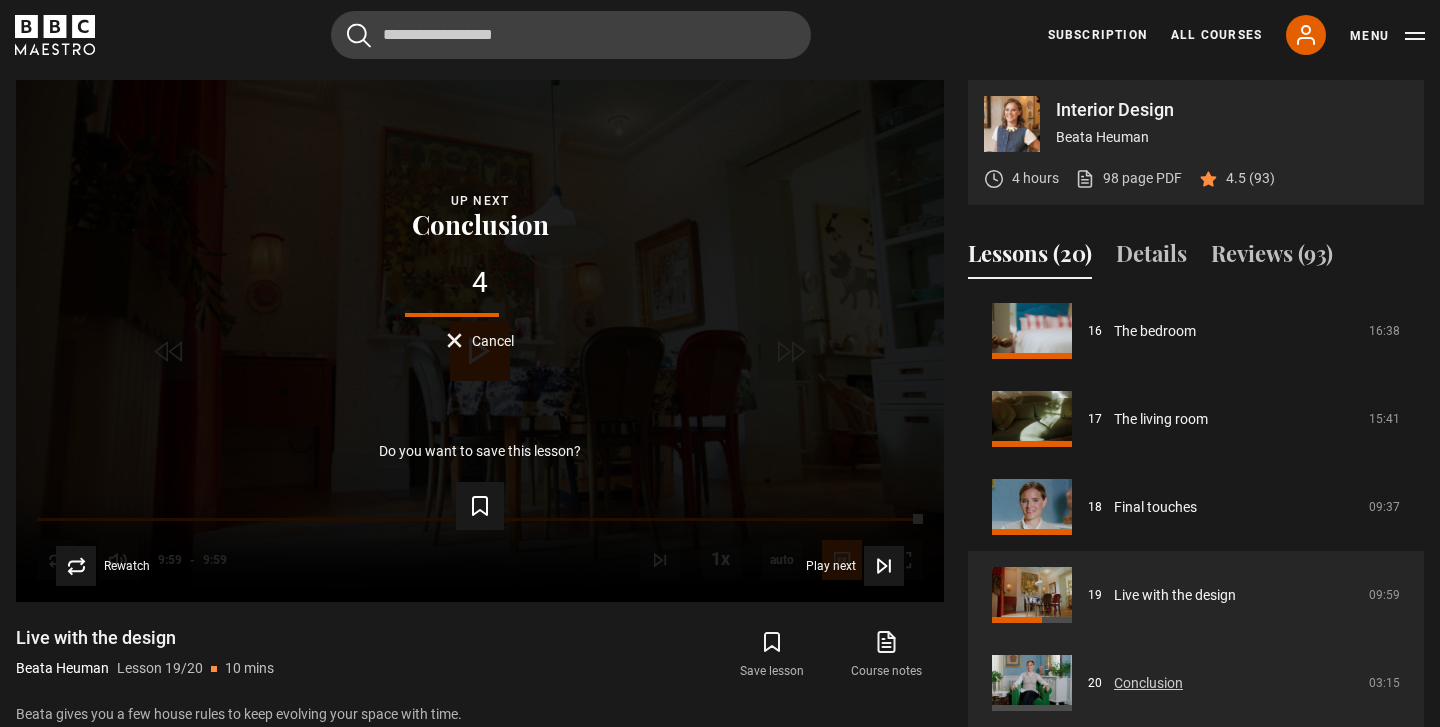 click on "Conclusion" at bounding box center [1148, 683] 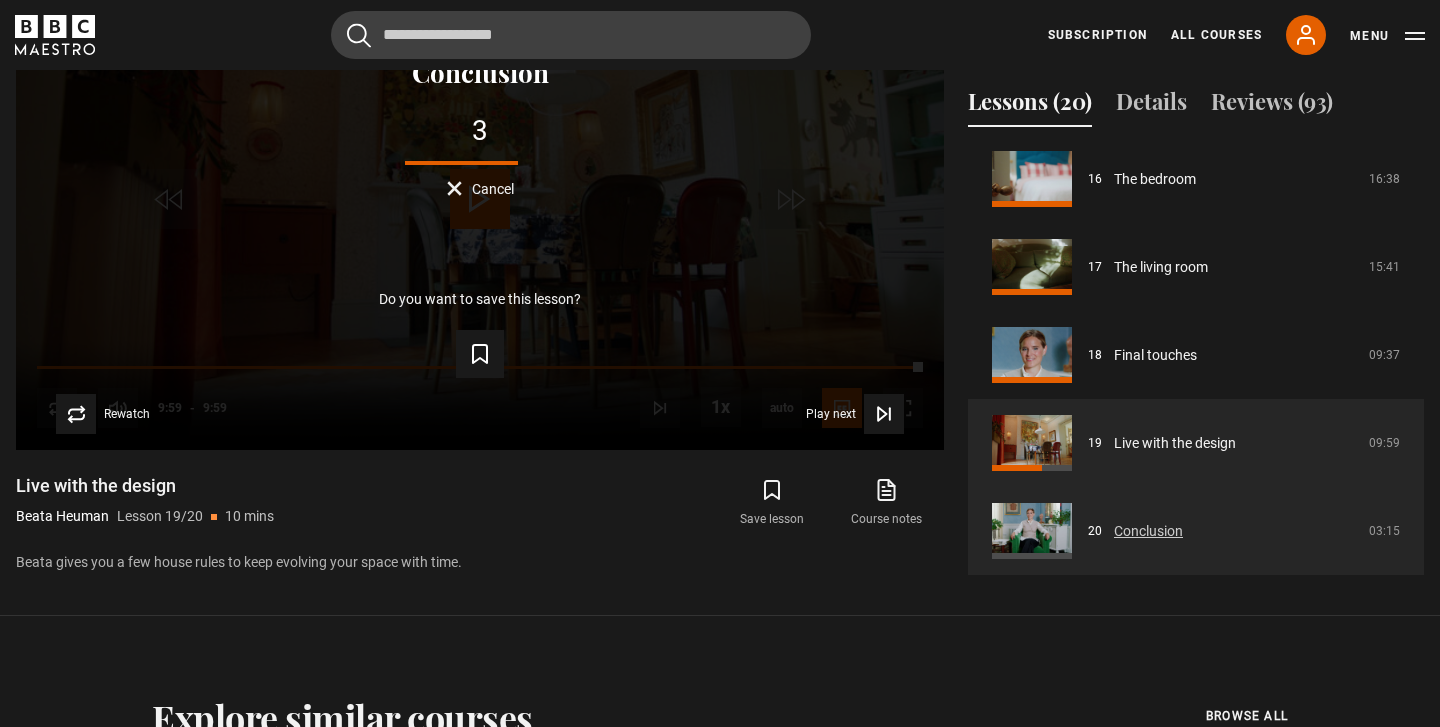 scroll, scrollTop: 1036, scrollLeft: 0, axis: vertical 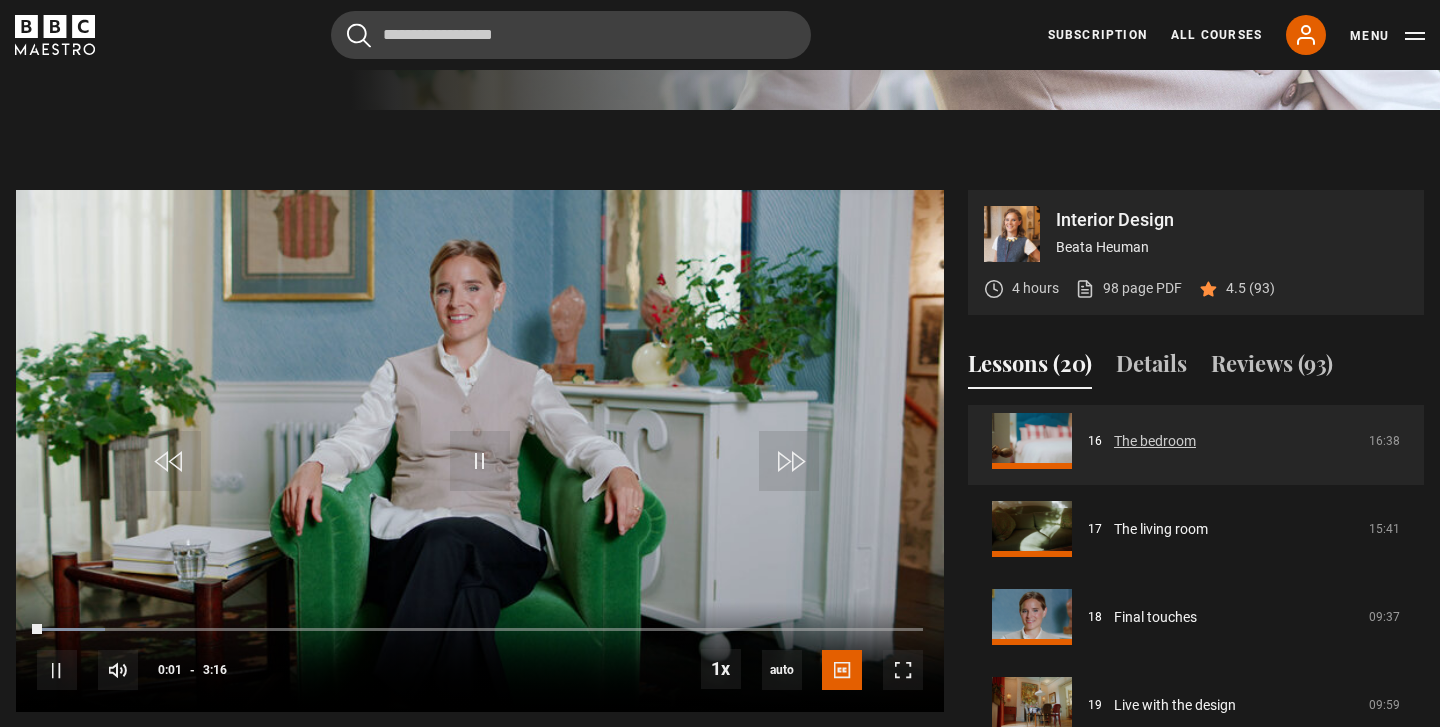 click on "The bedroom" at bounding box center [1155, 441] 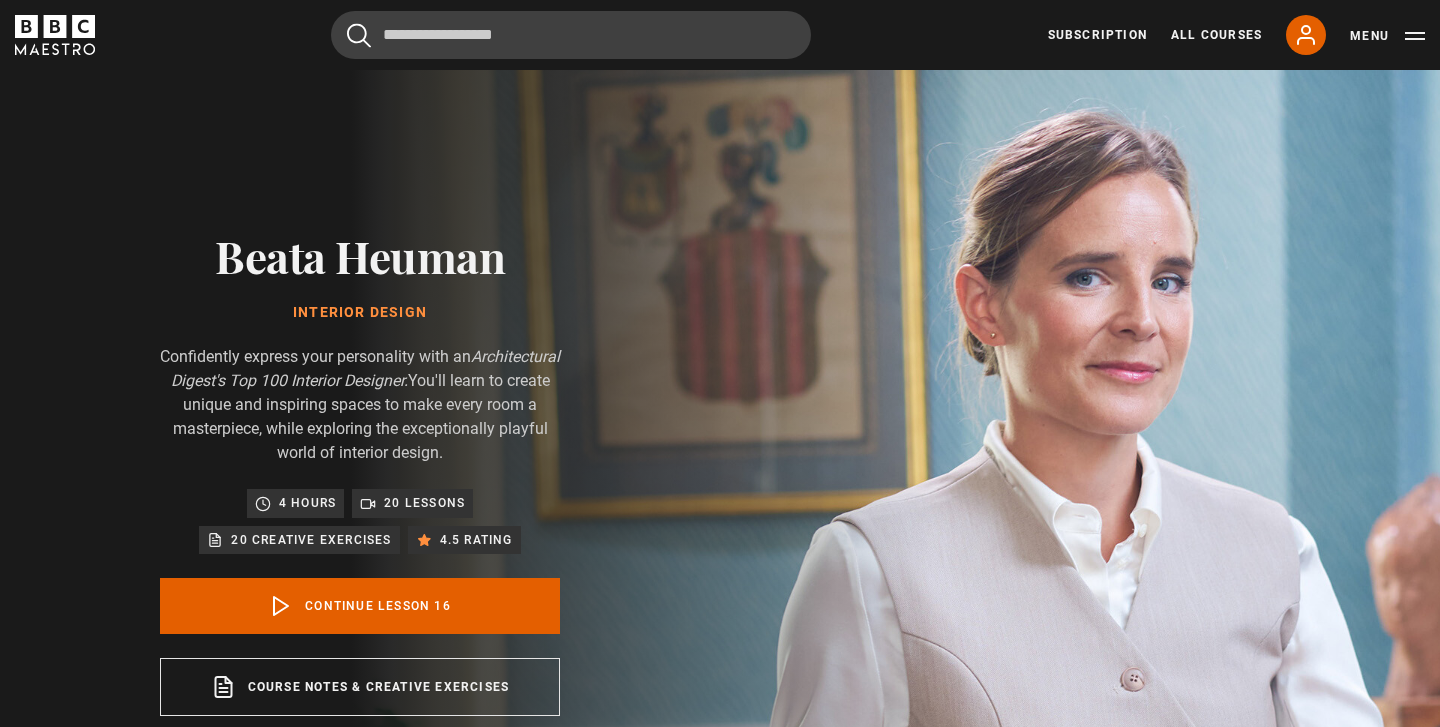 scroll, scrollTop: 876, scrollLeft: 0, axis: vertical 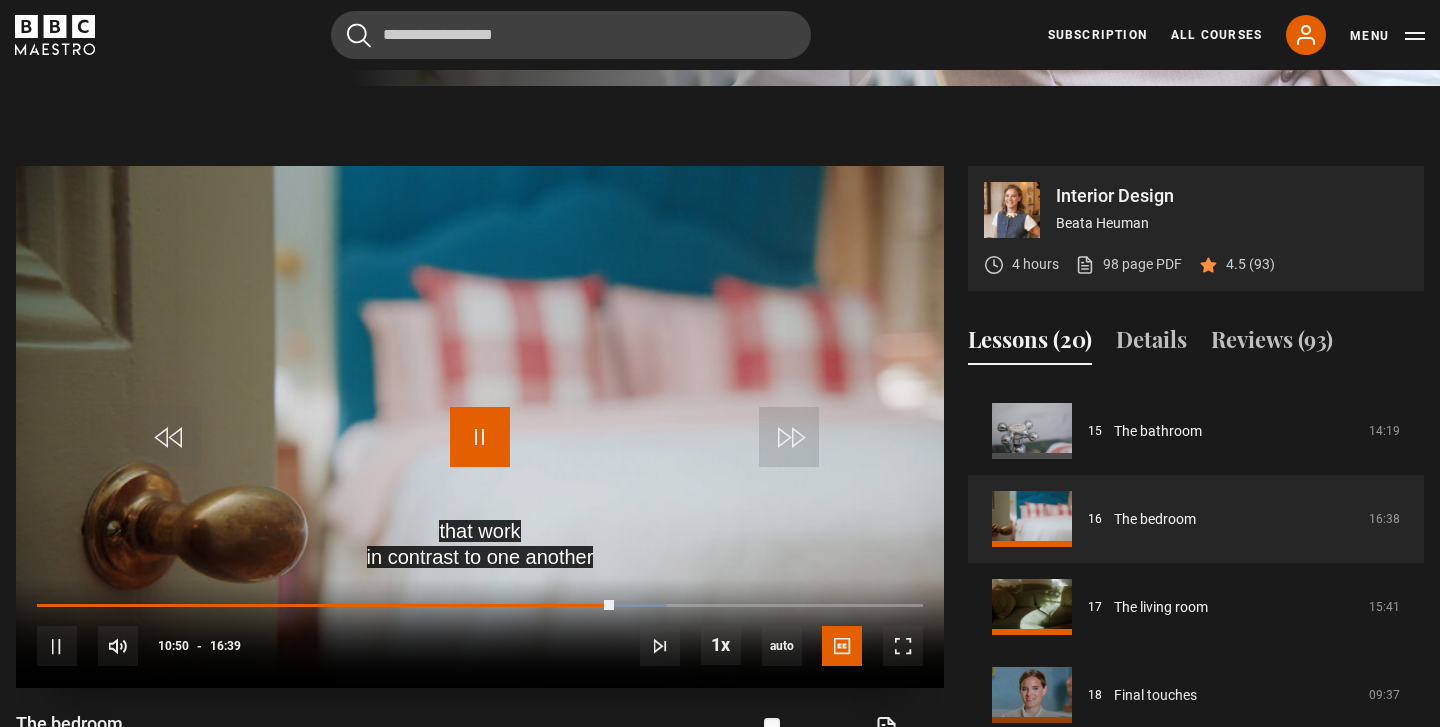 click at bounding box center (480, 437) 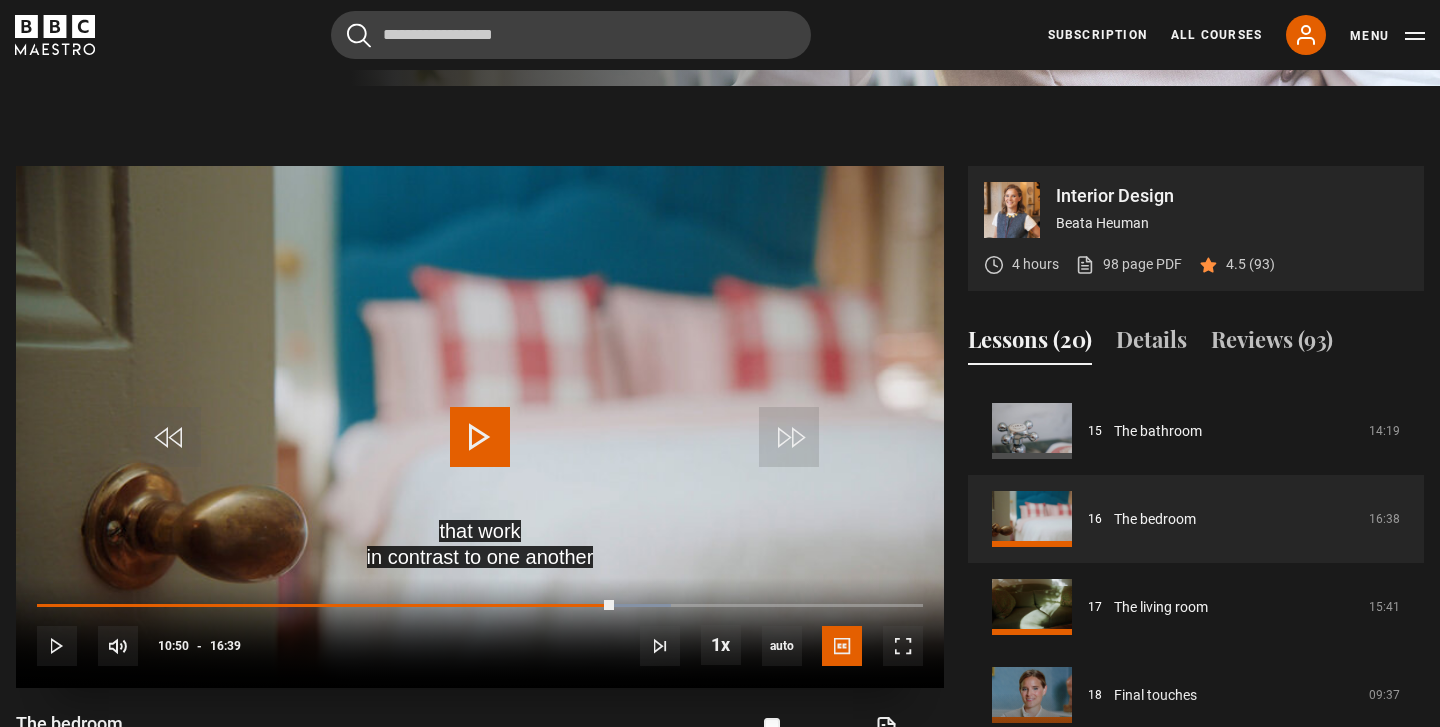 click at bounding box center [480, 437] 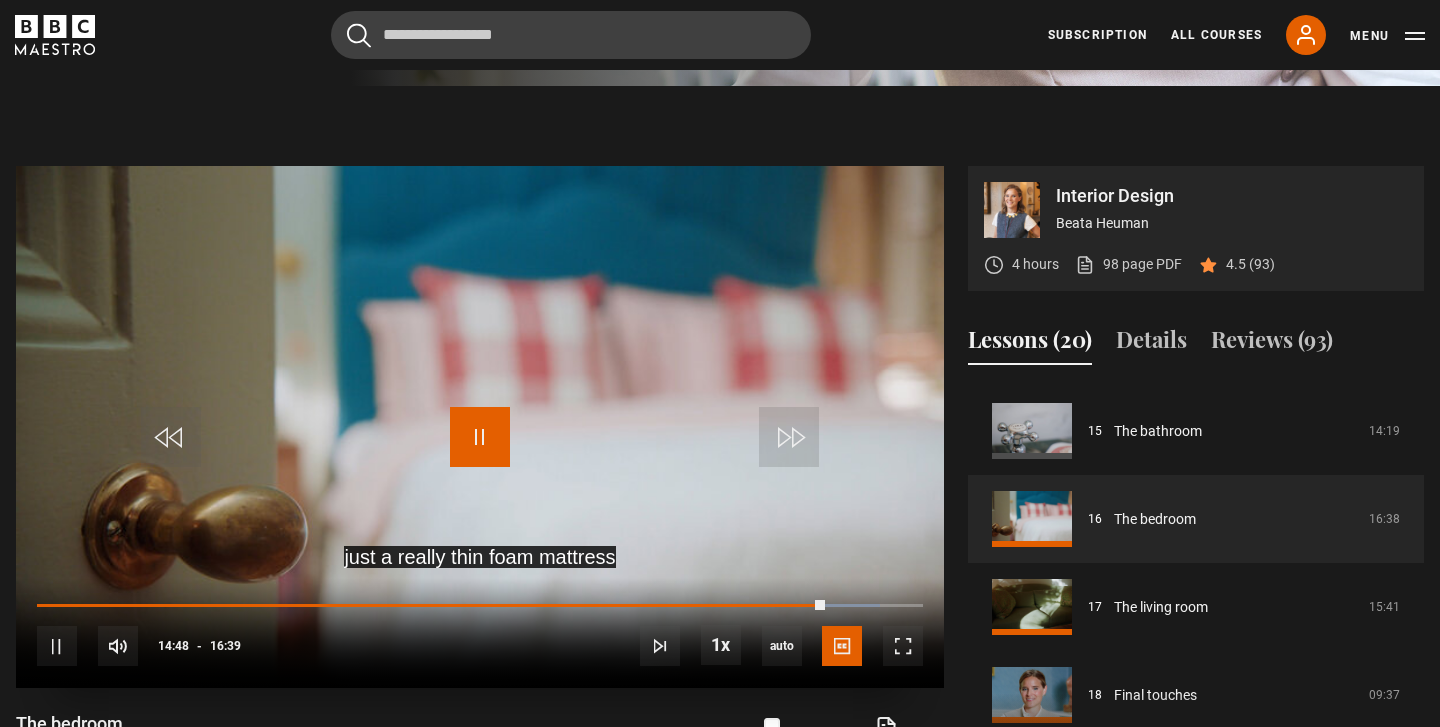 click at bounding box center [480, 437] 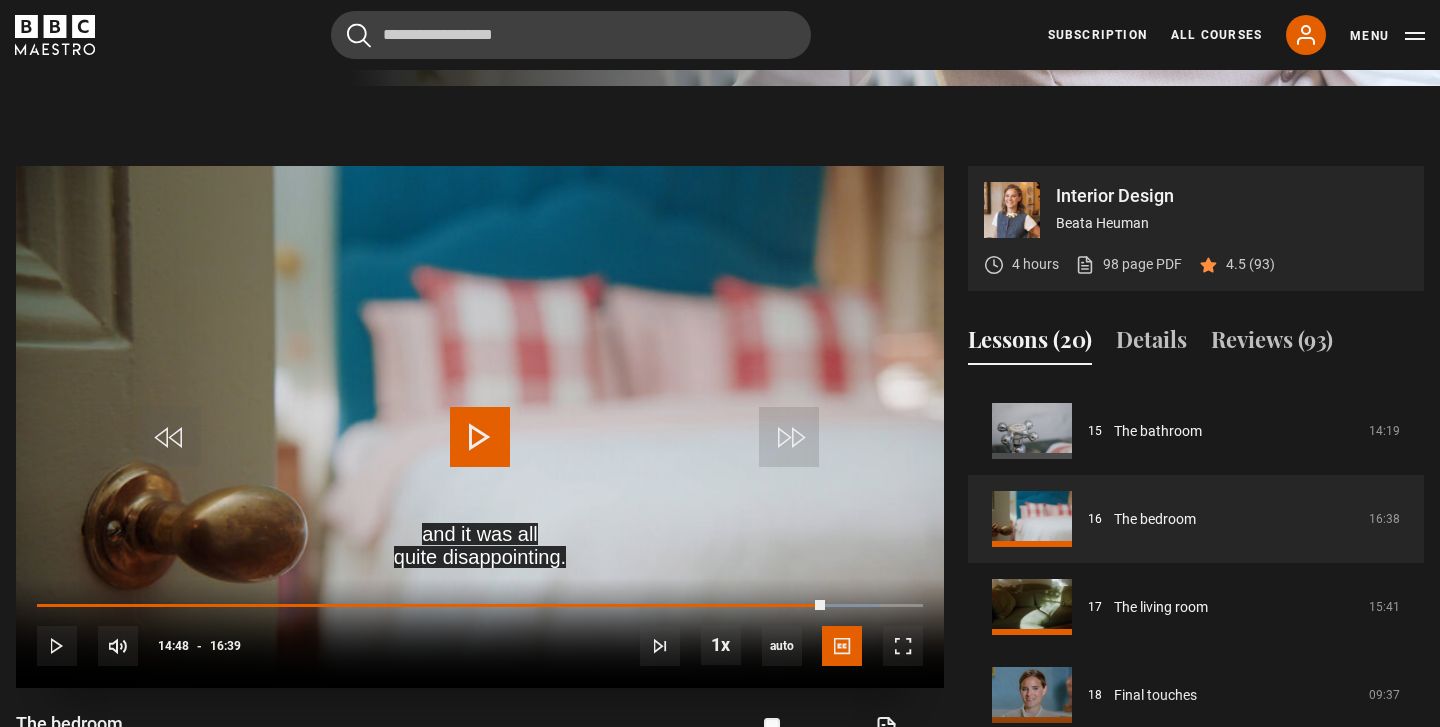 click at bounding box center [480, 437] 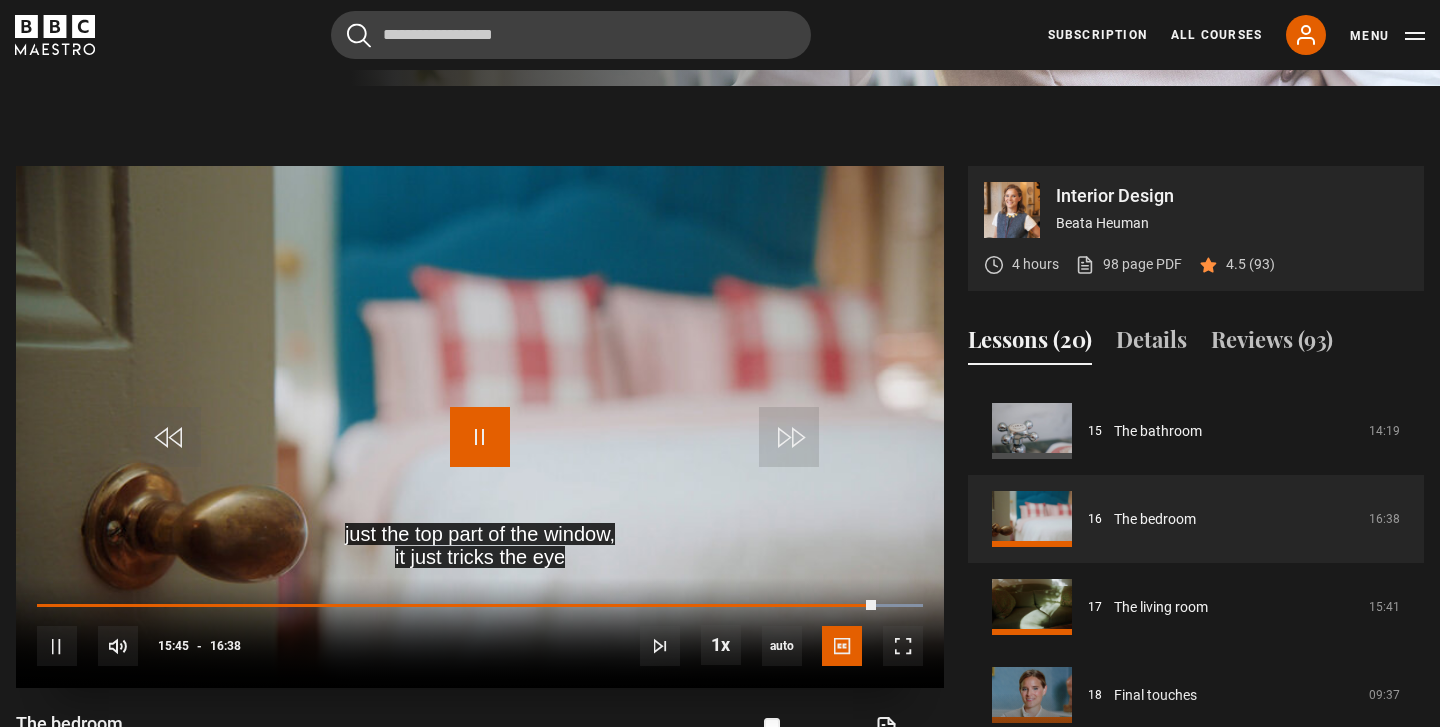 click at bounding box center (480, 437) 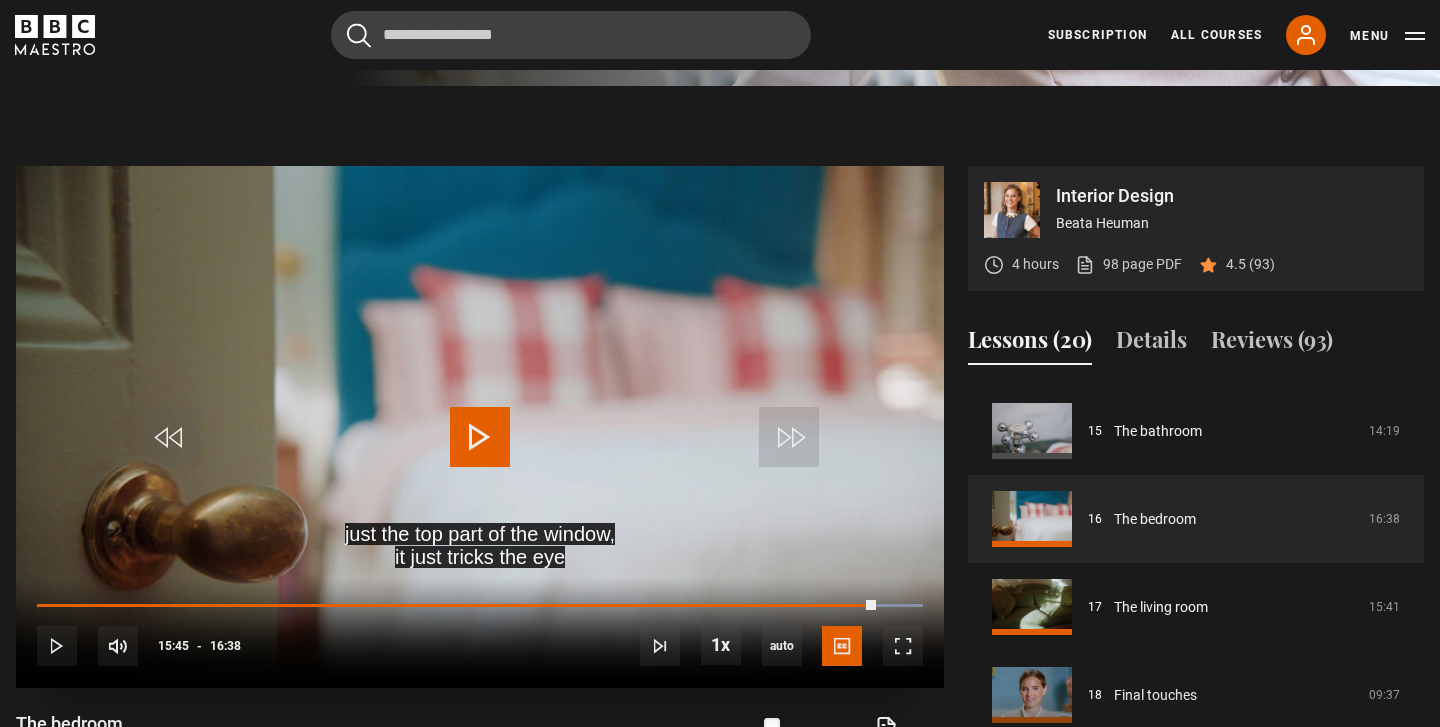 click at bounding box center [480, 437] 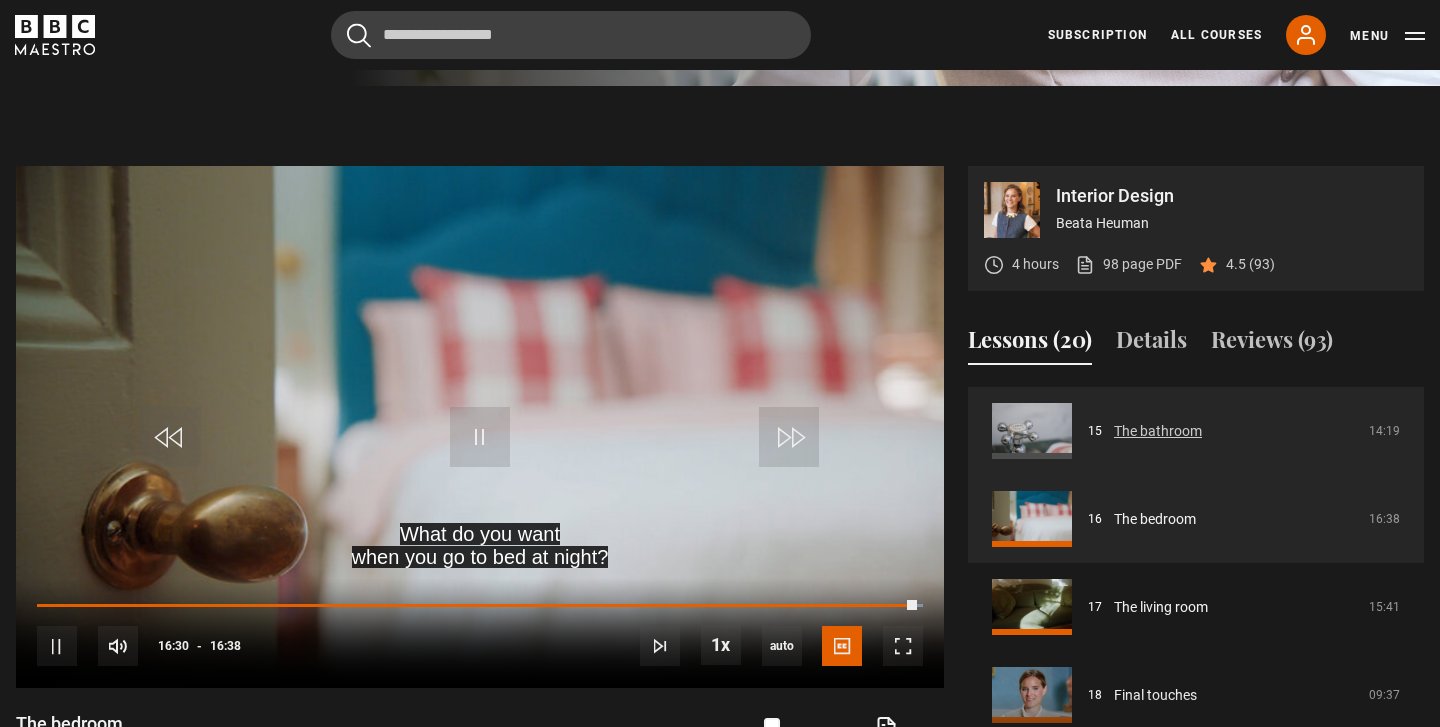 click on "The bathroom" at bounding box center [1158, 431] 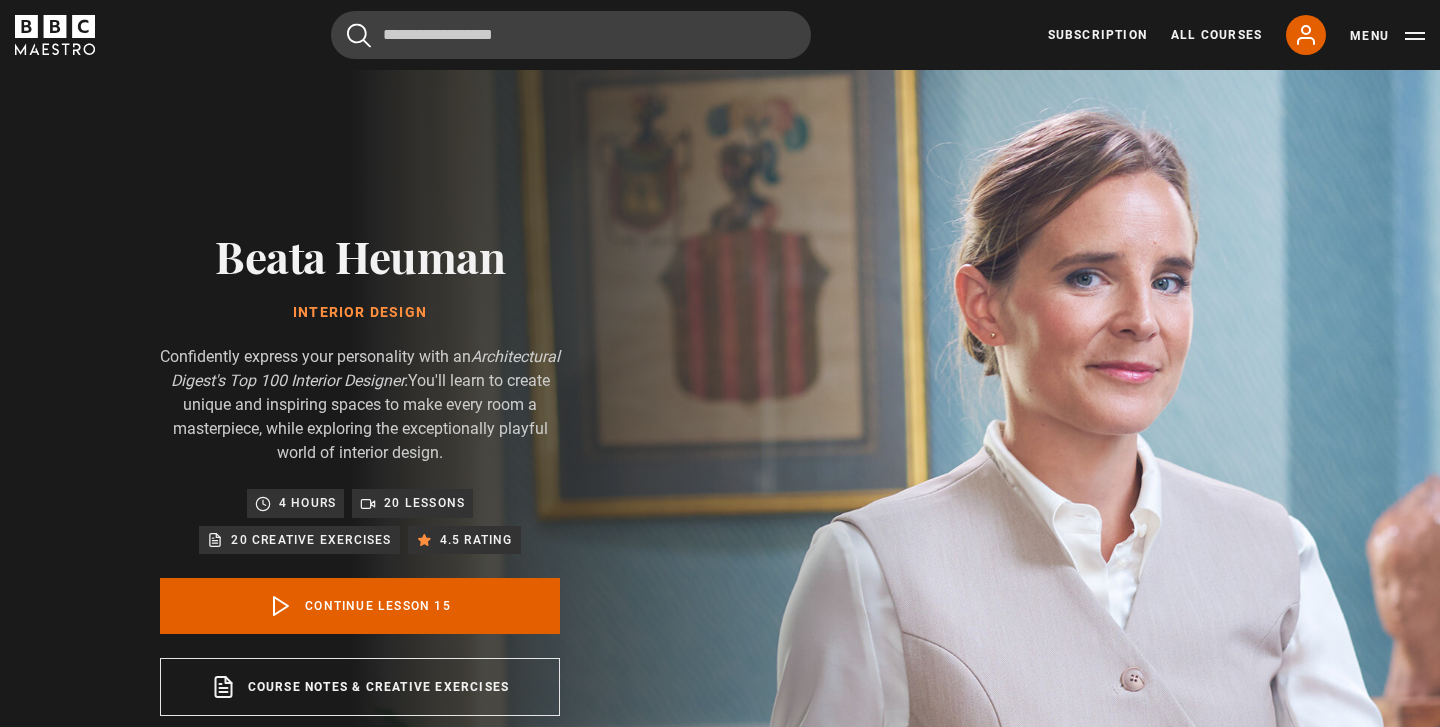 scroll, scrollTop: 876, scrollLeft: 0, axis: vertical 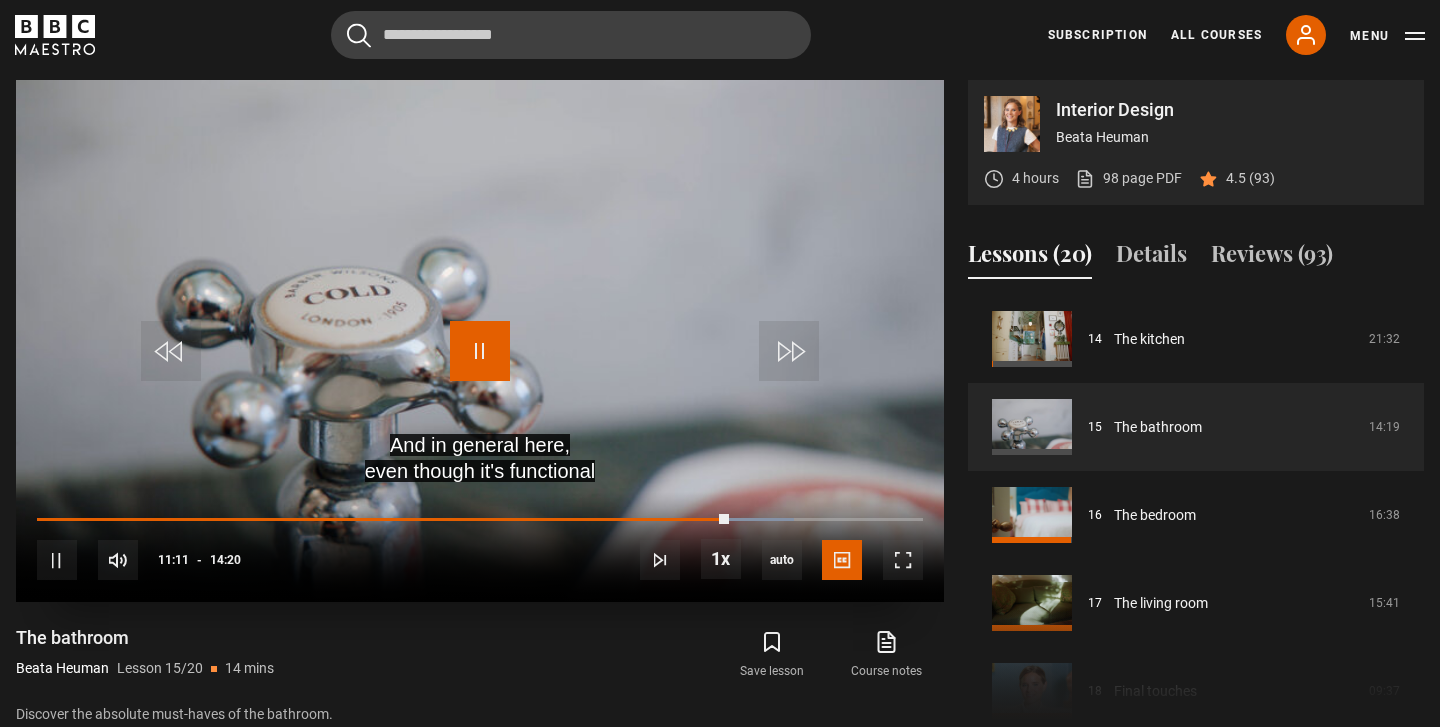 click at bounding box center [480, 351] 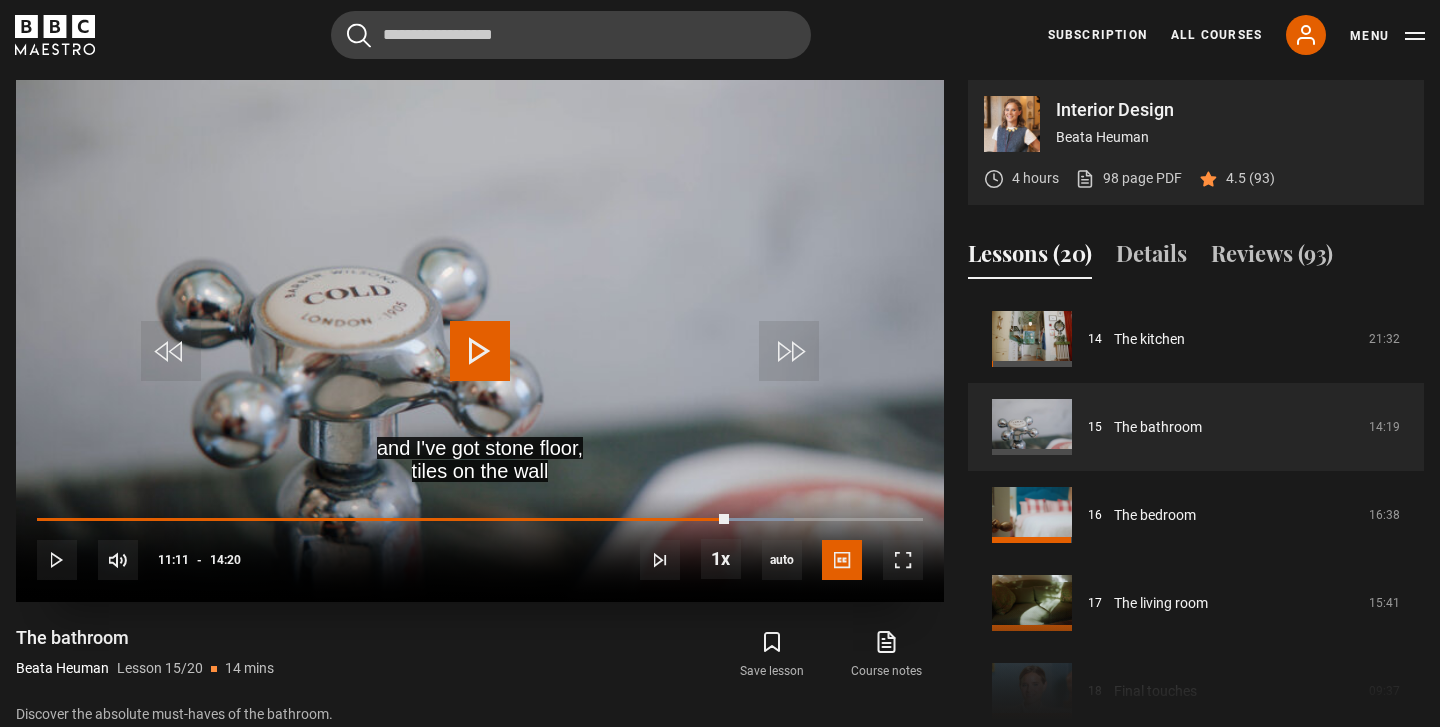 click at bounding box center [480, 351] 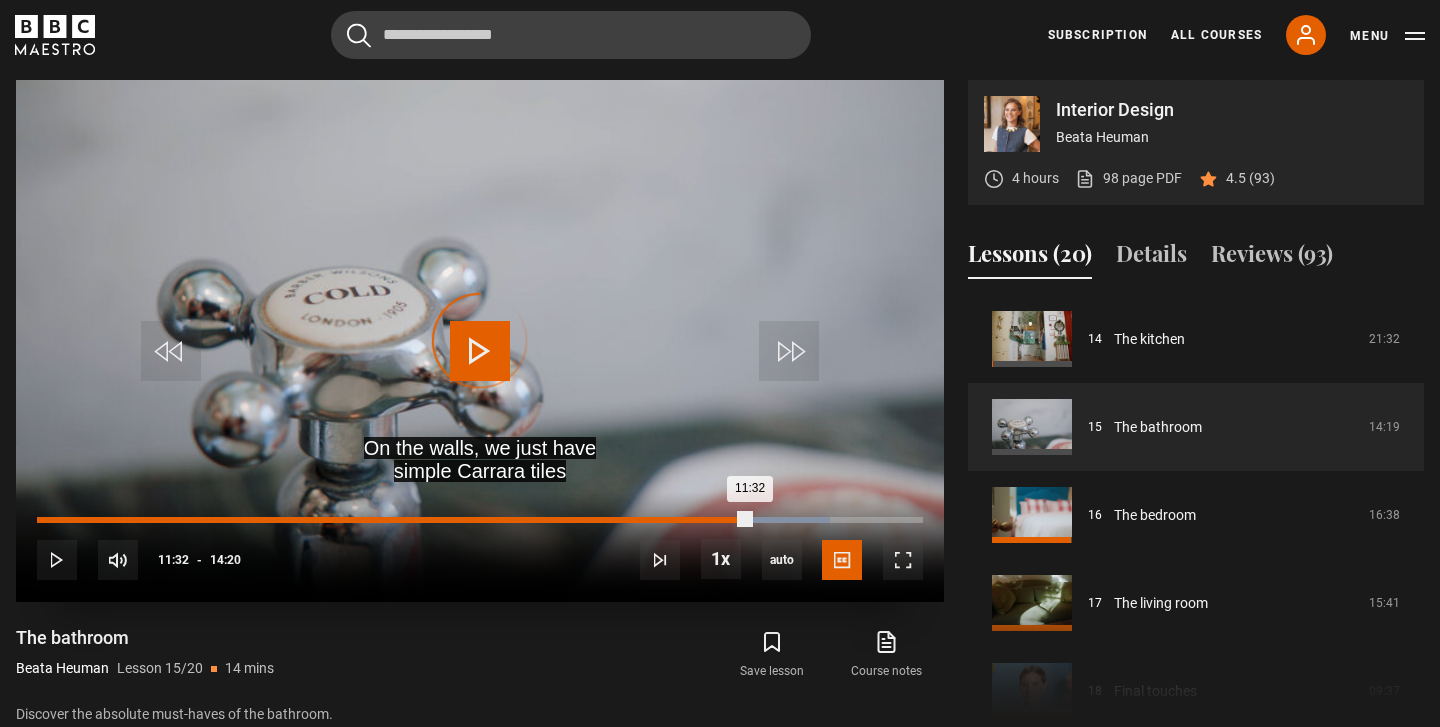click on "Loaded :  89.53% 11:32 11:32" at bounding box center [480, 520] 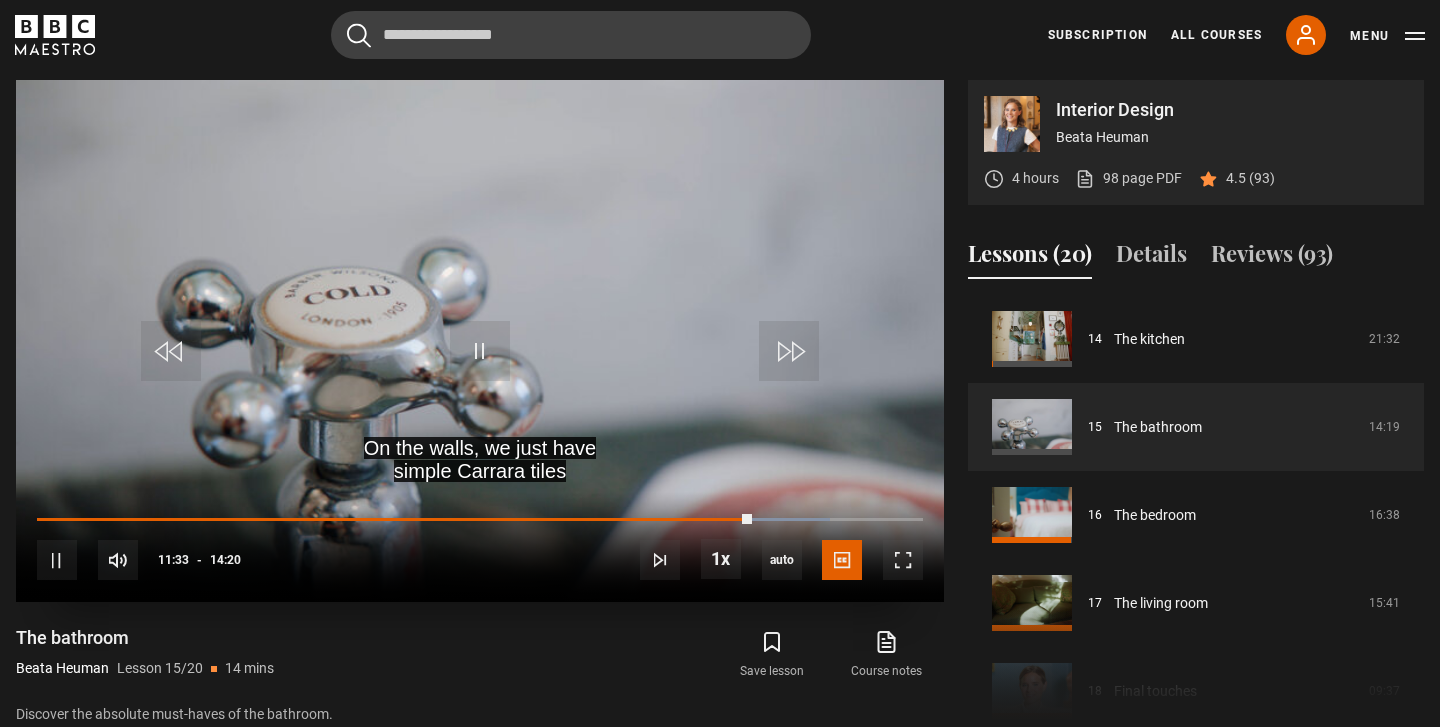 click on "10s Skip Back 10 seconds Pause 10s Skip Forward 10 seconds Loaded :  89.53% 11:20 11:33 Pause Mute 1% Current Time  11:33 - Duration  14:20
Beata Heuman
Lesson 15
The bathroom
1x Playback Rate 2x 1.5x 1x , selected 0.5x auto Quality 360p 720p 1080p 2160p Auto , selected Captions captions off English  Captions , selected" at bounding box center [480, 547] 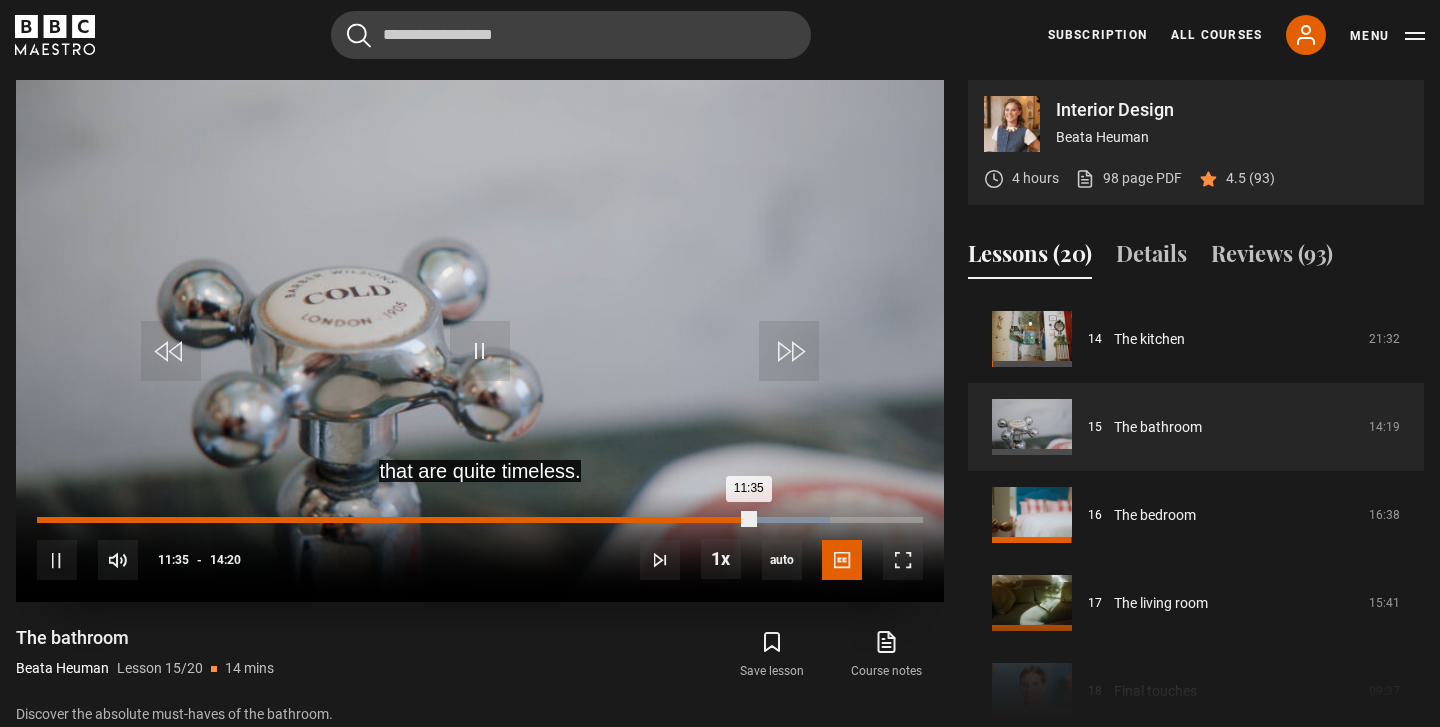 click on "Loaded :  89.53% 11:18 11:35" at bounding box center (480, 520) 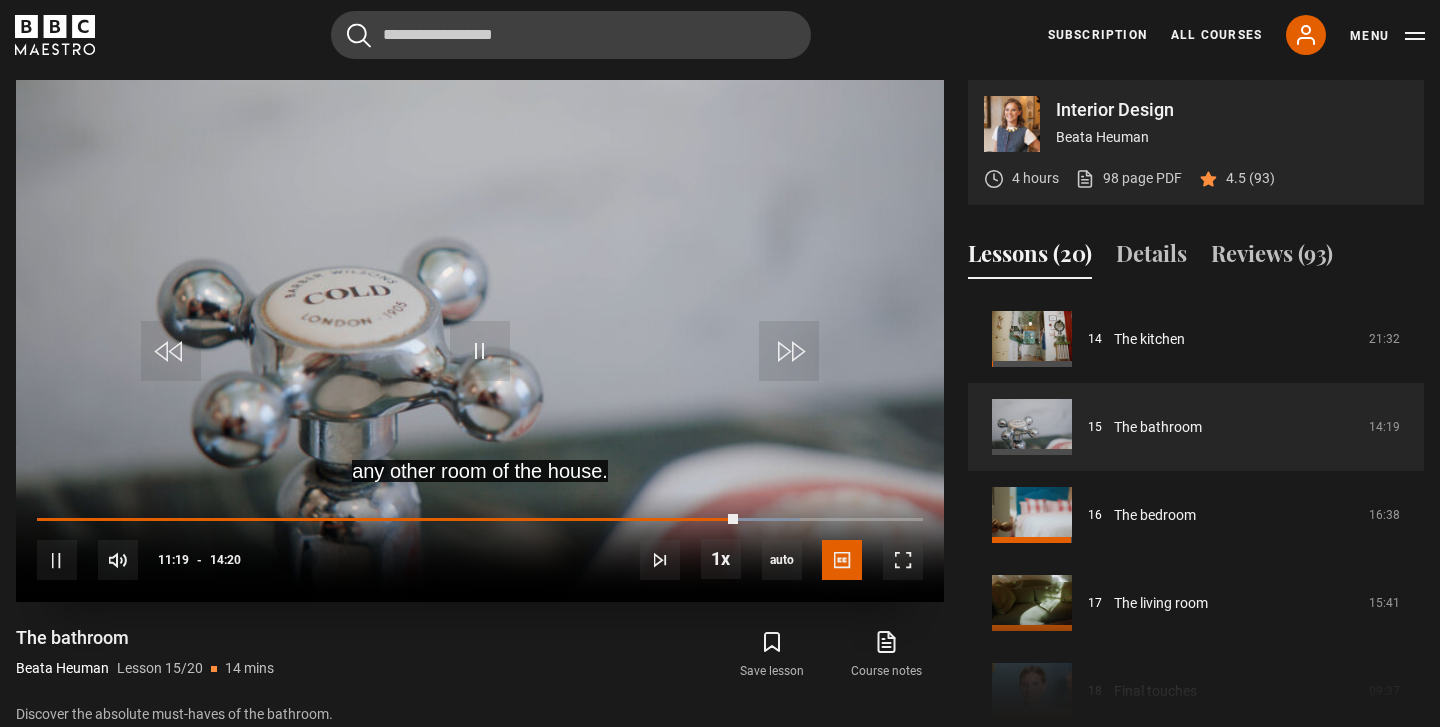 click on "10s Skip Back 10 seconds Pause 10s Skip Forward 10 seconds Loaded :  86.05% 11:07 11:19 Pause Mute 1% Current Time  11:19 - Duration  14:20
Beata Heuman
Lesson 15
The bathroom
1x Playback Rate 2x 1.5x 1x , selected 0.5x auto Quality 360p 720p 1080p 2160p Auto , selected Captions captions off English  Captions , selected" at bounding box center (480, 547) 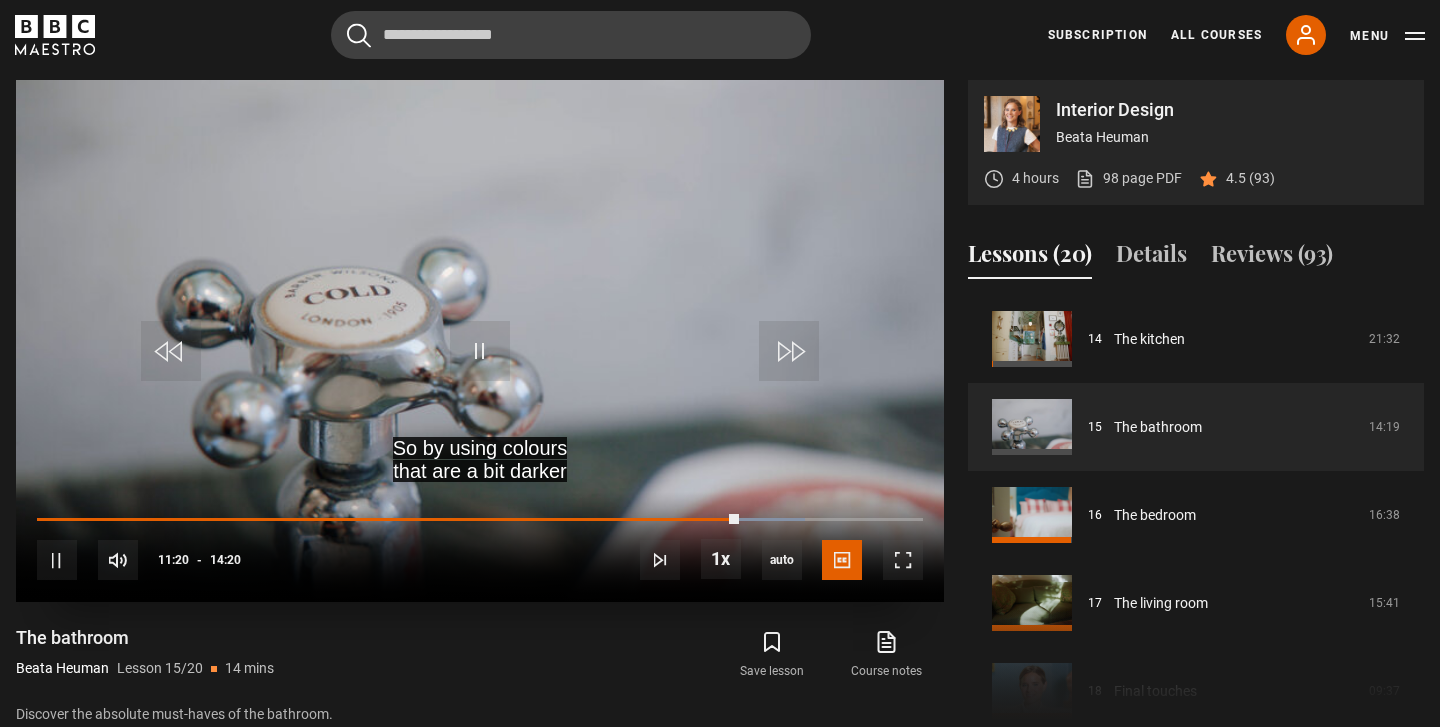 click on "10s Skip Back 10 seconds Pause 10s Skip Forward 10 seconds Loaded :  86.63% 11:04 11:20 Pause Mute 1% Current Time  11:20 - Duration  14:20
Beata Heuman
Lesson 15
The bathroom
1x Playback Rate 2x 1.5x 1x , selected 0.5x auto Quality 360p 720p 1080p 2160p Auto , selected Captions captions off English  Captions , selected" at bounding box center [480, 547] 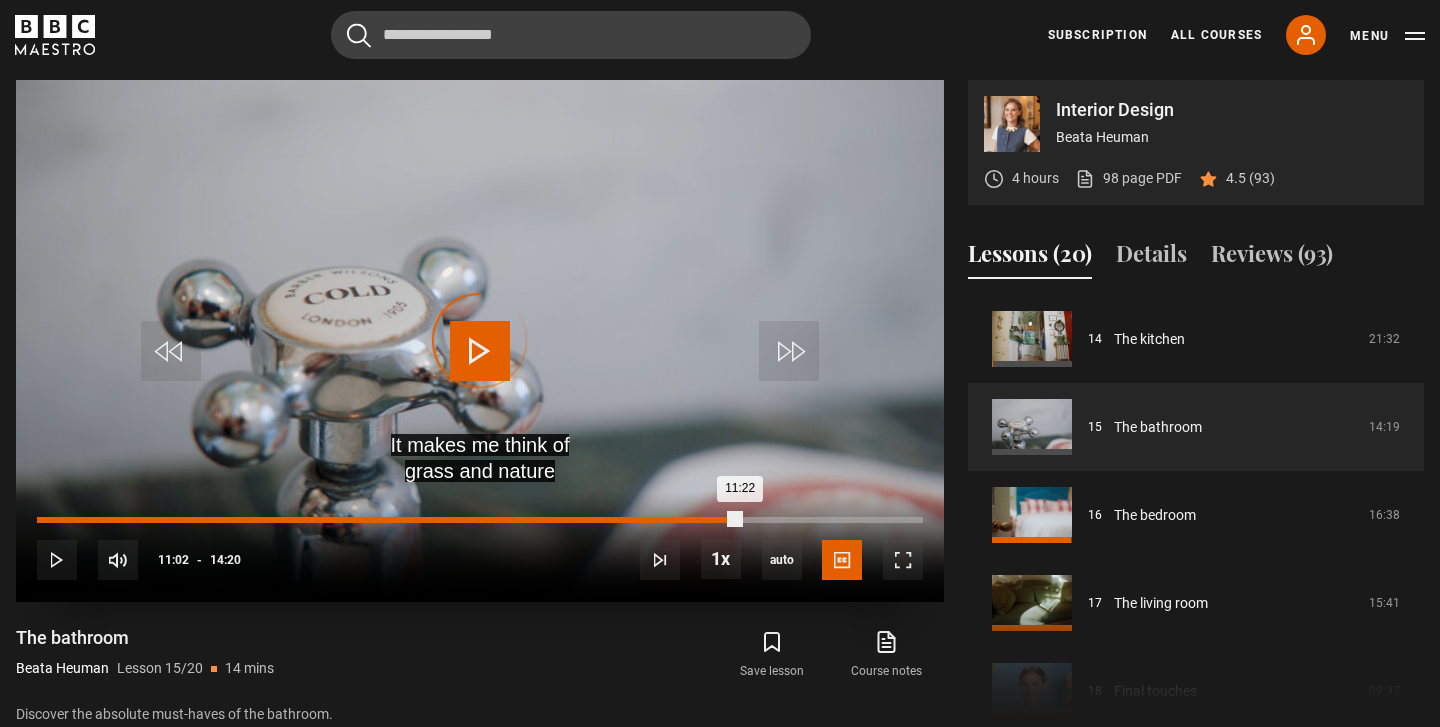 click on "11:02" at bounding box center [721, 520] 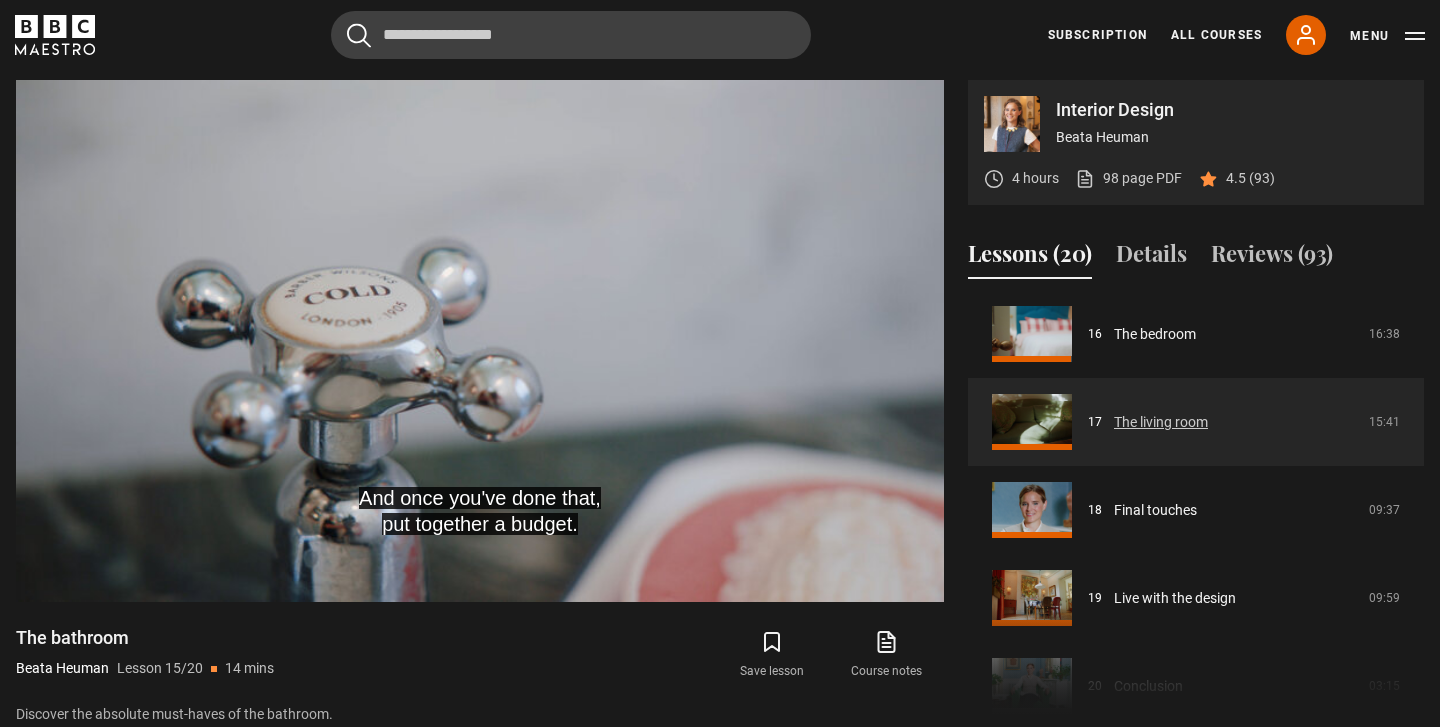 scroll, scrollTop: 1416, scrollLeft: 0, axis: vertical 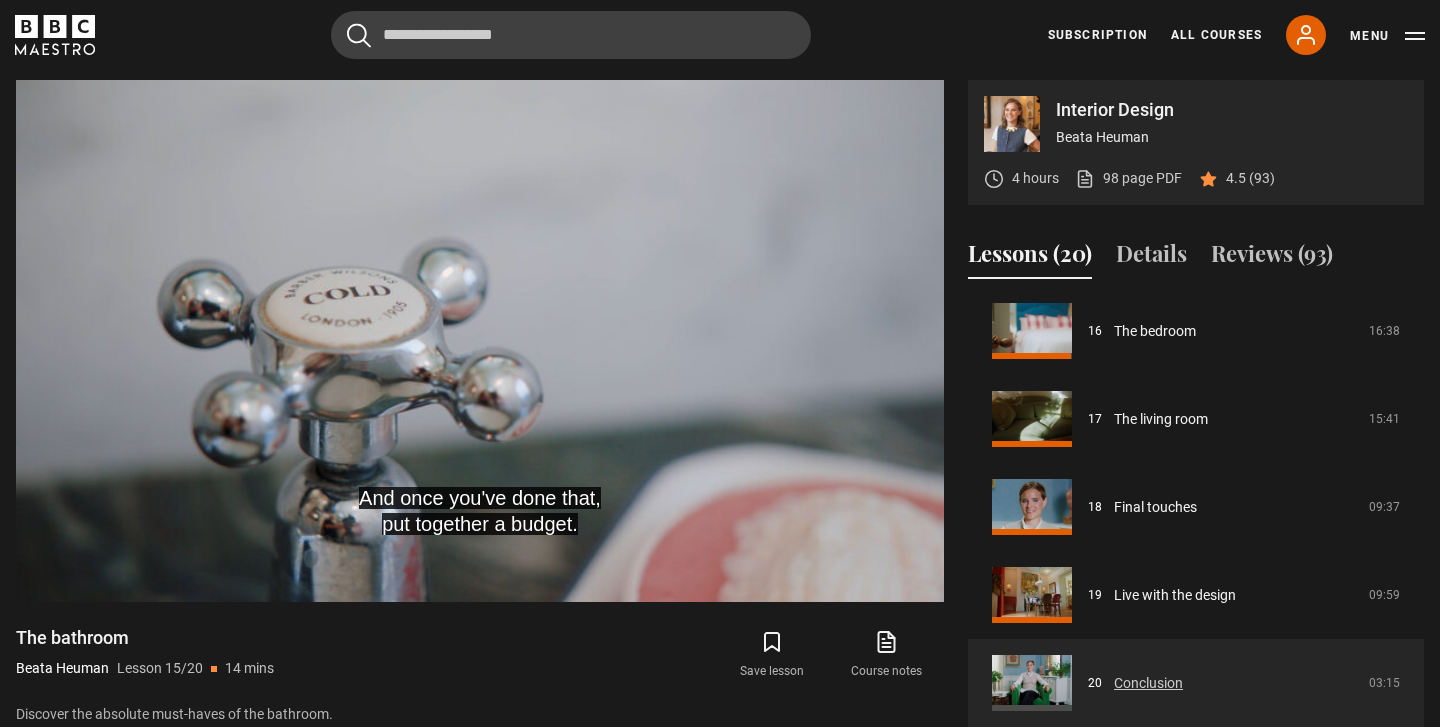 click on "Conclusion" at bounding box center (1148, 683) 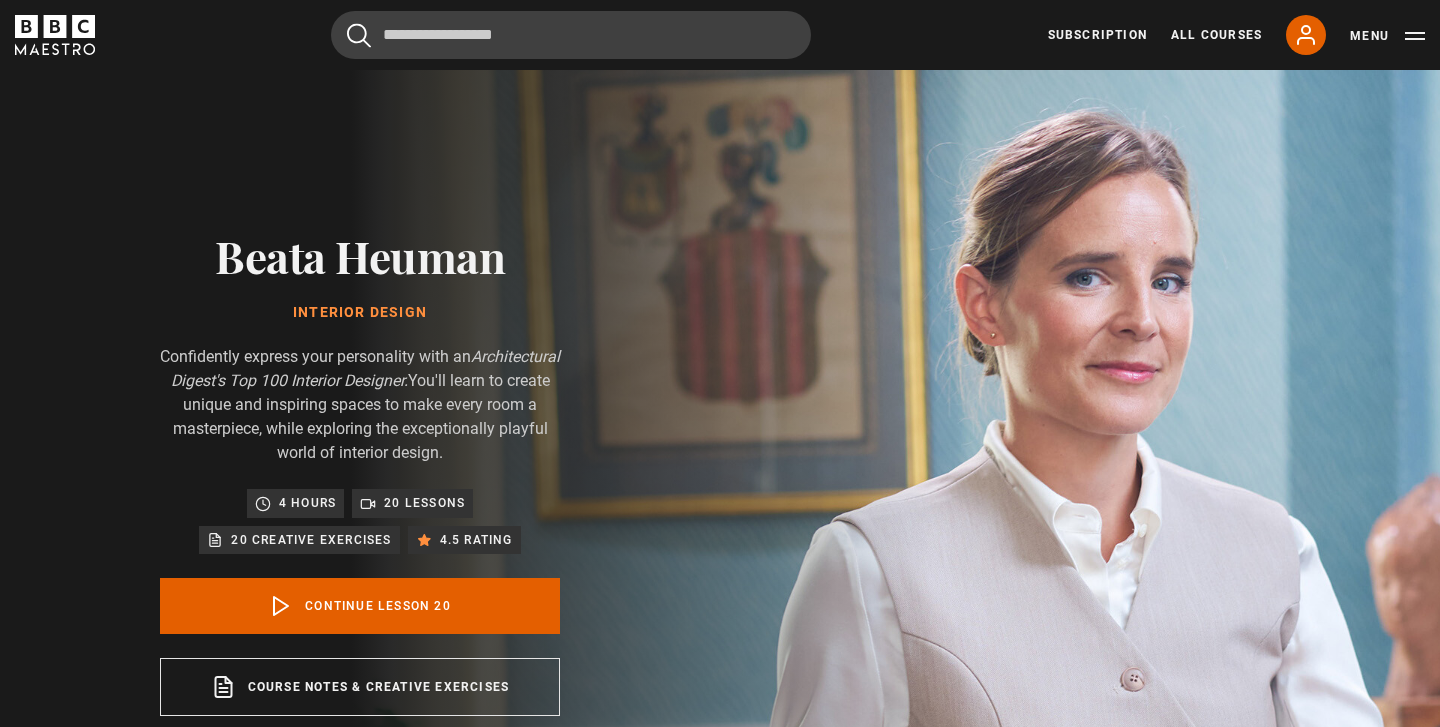 scroll, scrollTop: 876, scrollLeft: 0, axis: vertical 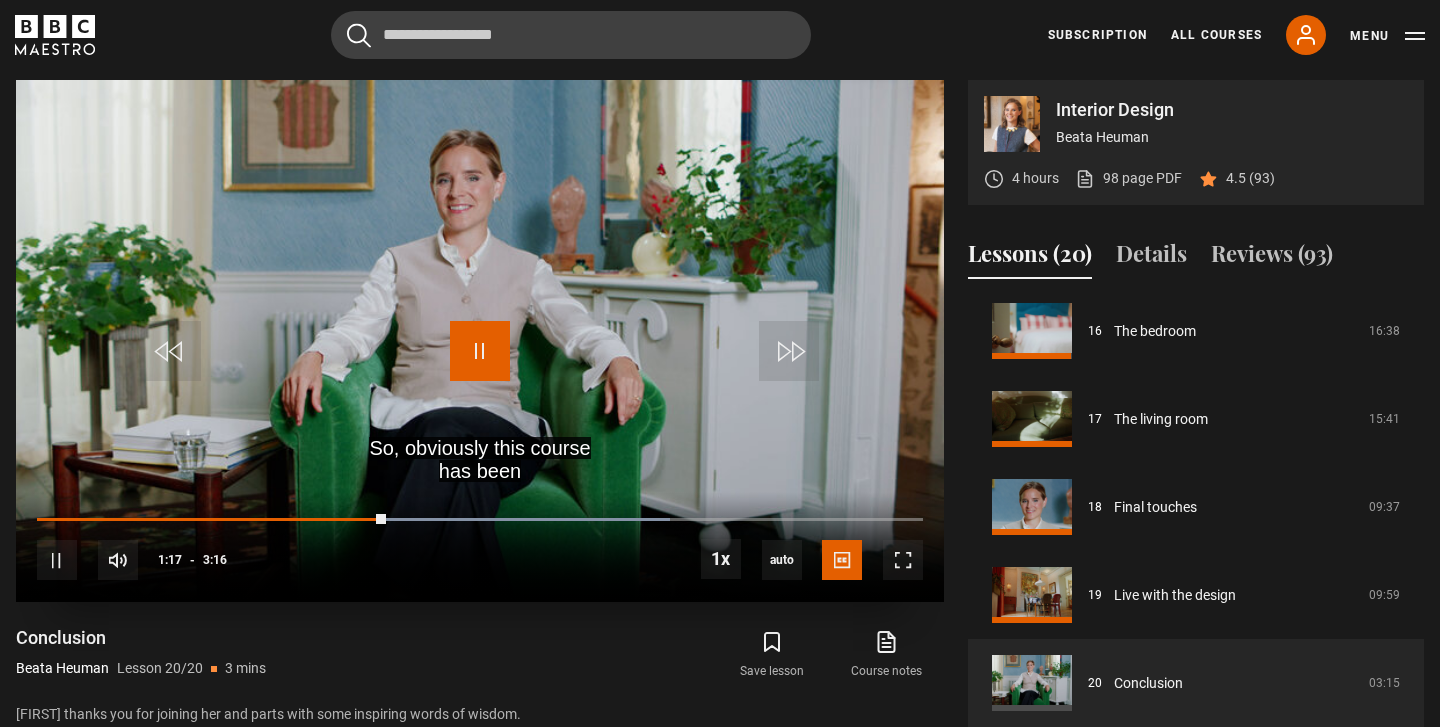 click at bounding box center [480, 351] 